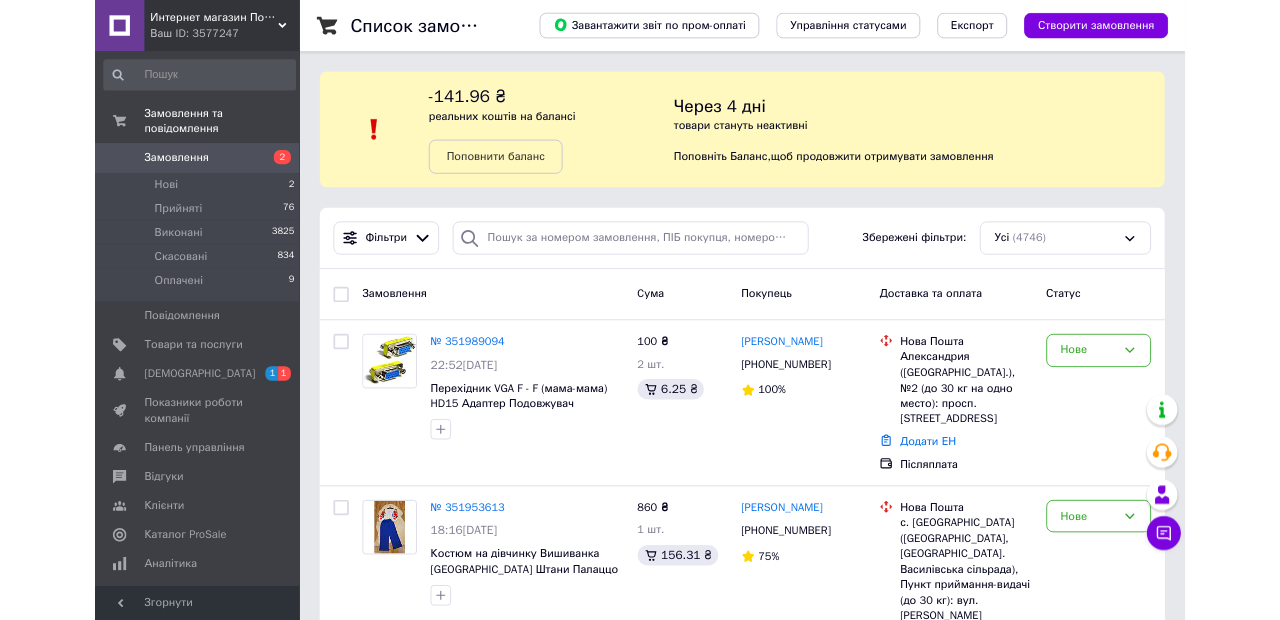 scroll, scrollTop: 0, scrollLeft: 0, axis: both 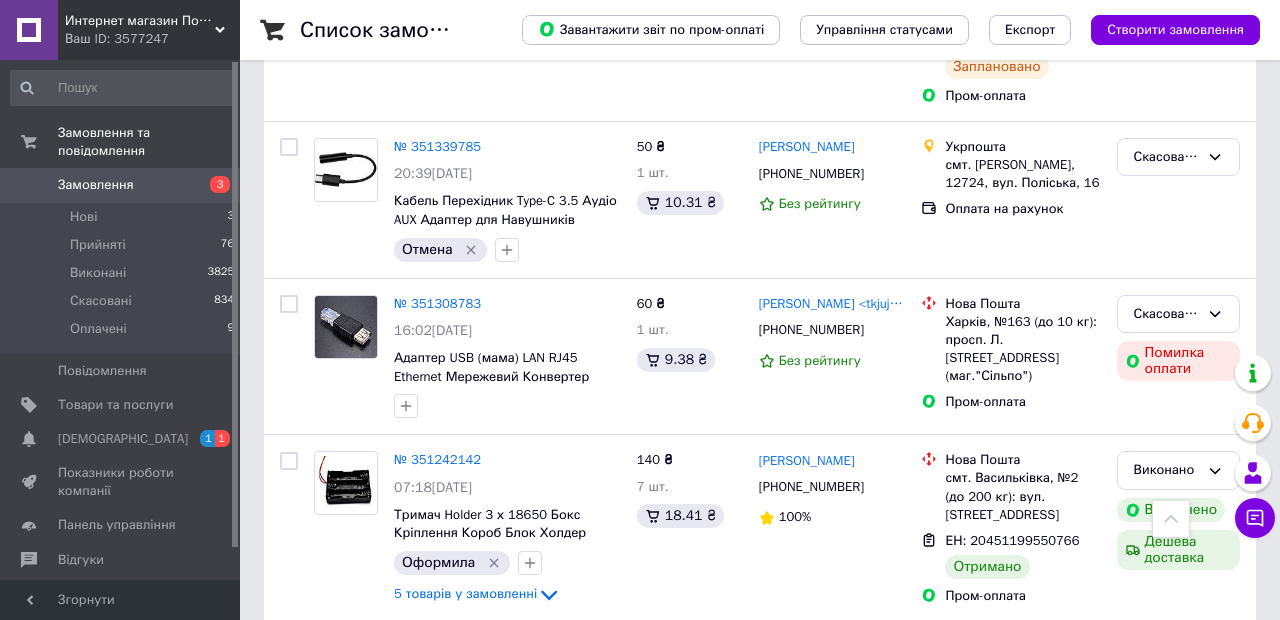 click on "Сповіщення 1 1" at bounding box center (123, 439) 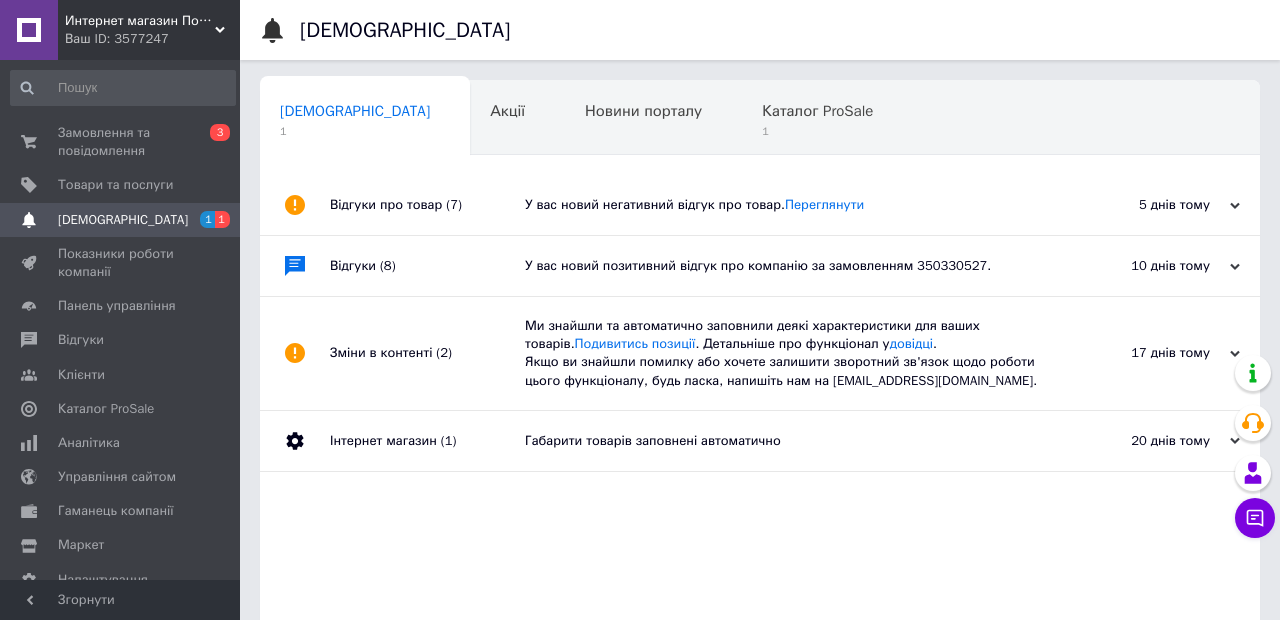 click on "Ваш ID: 3577247" at bounding box center (152, 39) 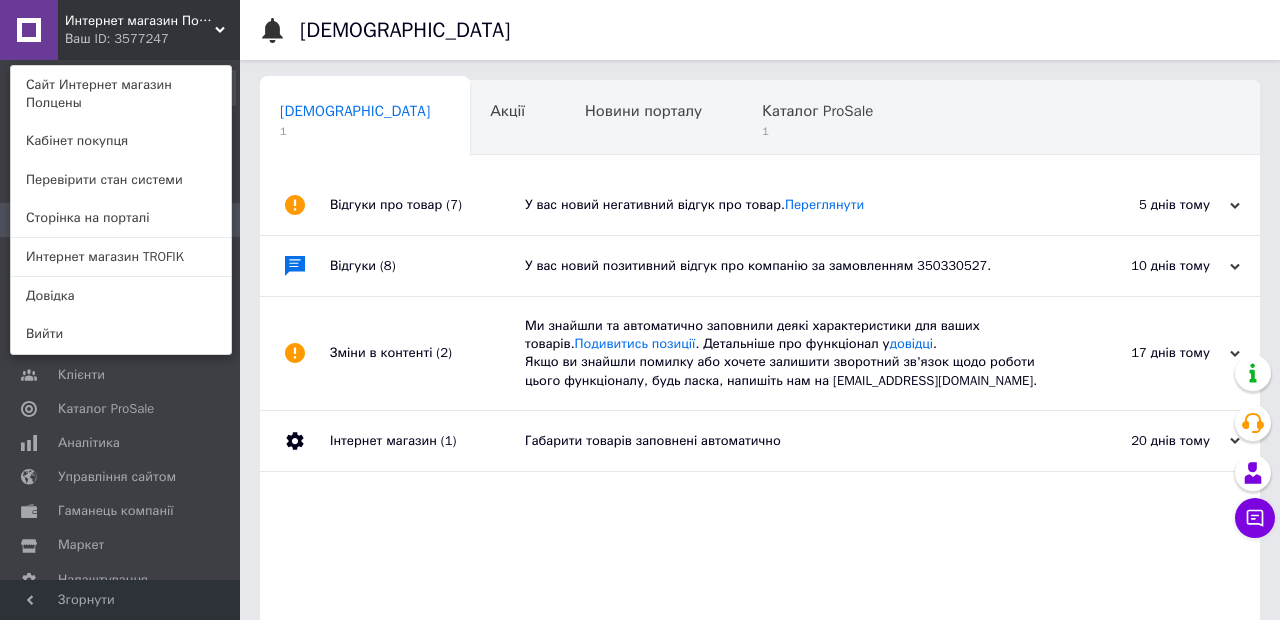 click on "Интернет магазин TROFIK" at bounding box center (121, 257) 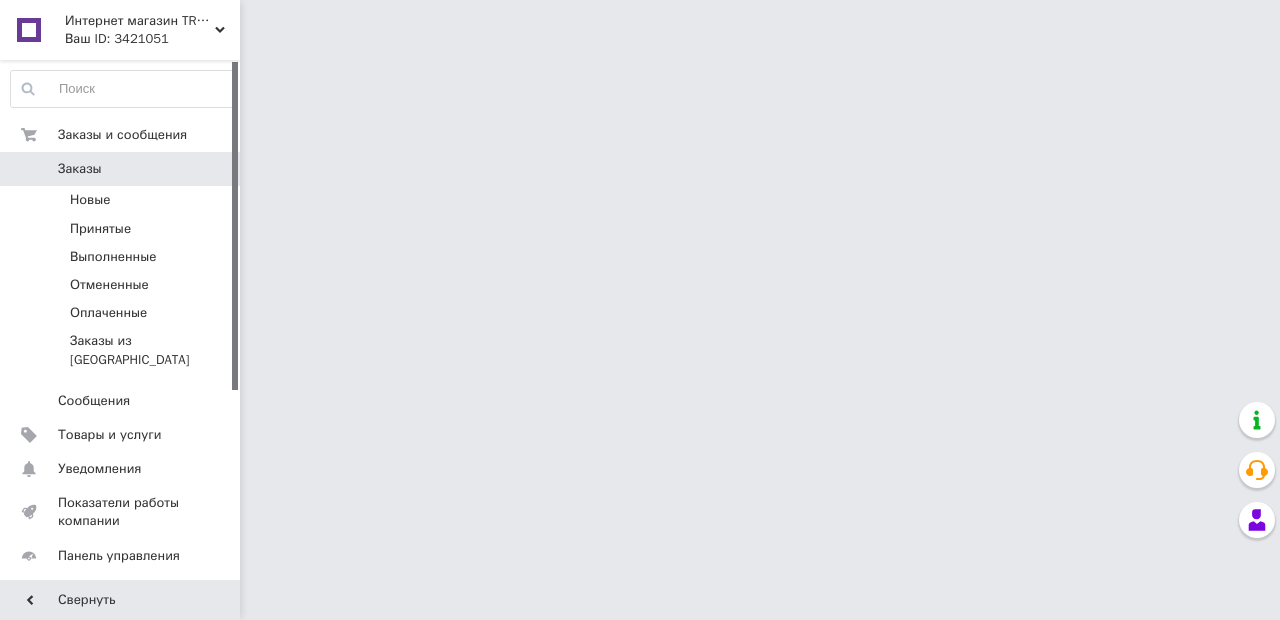 scroll, scrollTop: 0, scrollLeft: 0, axis: both 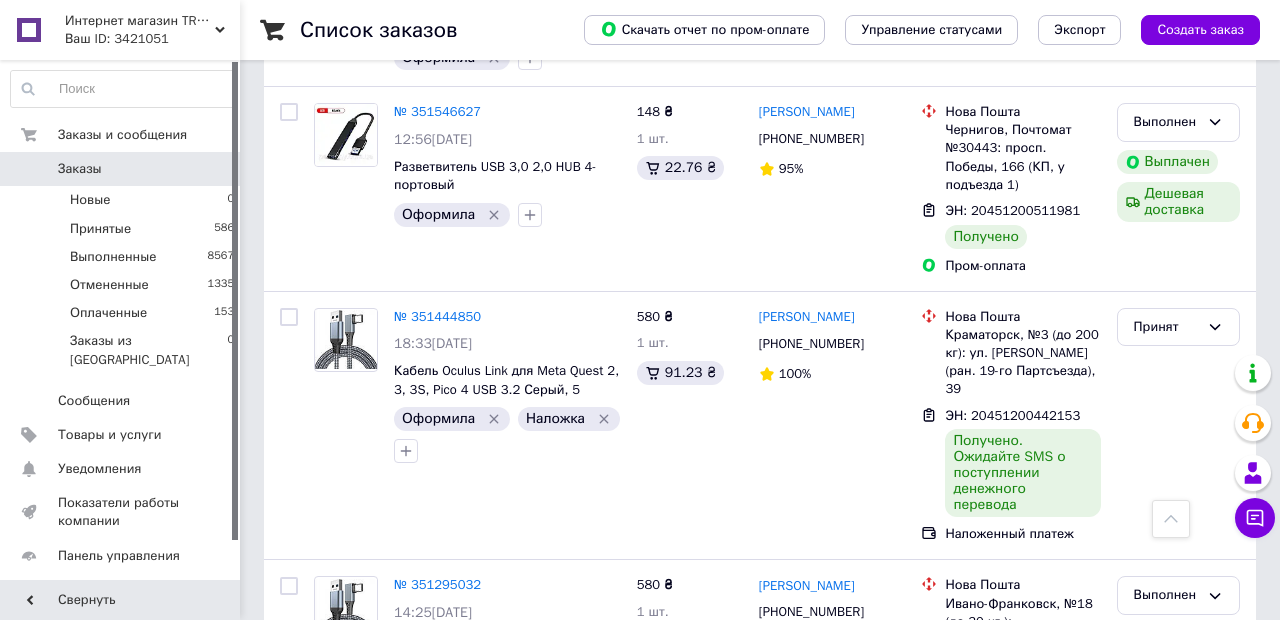 click 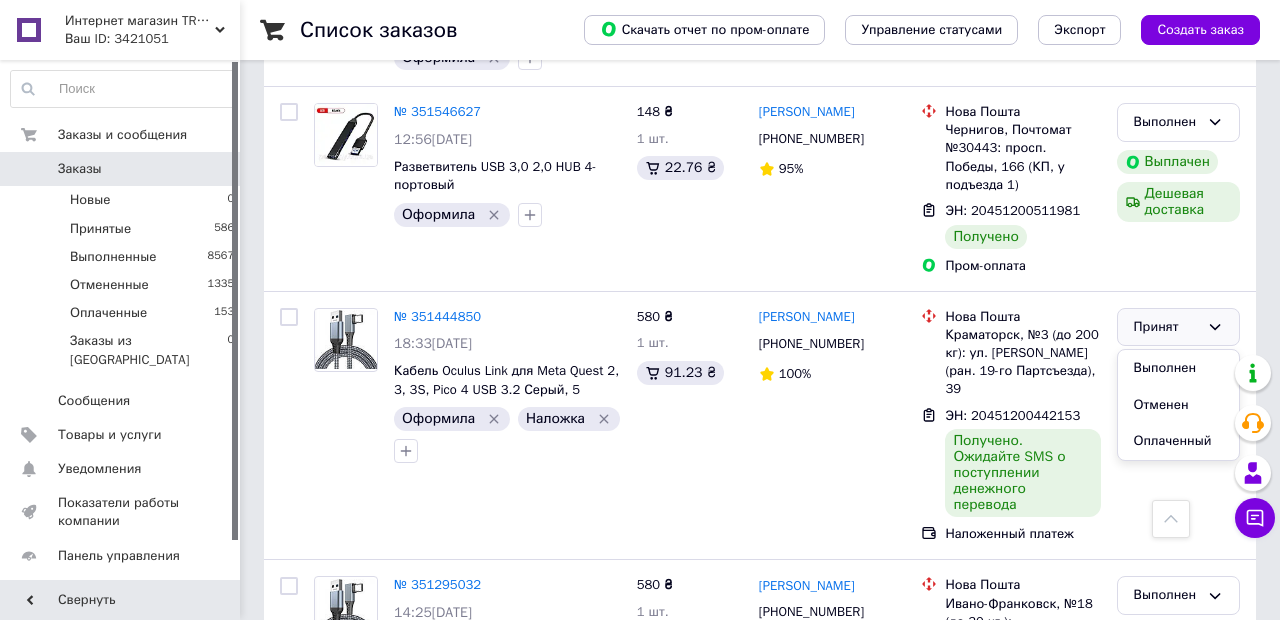 click on "Выполнен" at bounding box center (1178, 368) 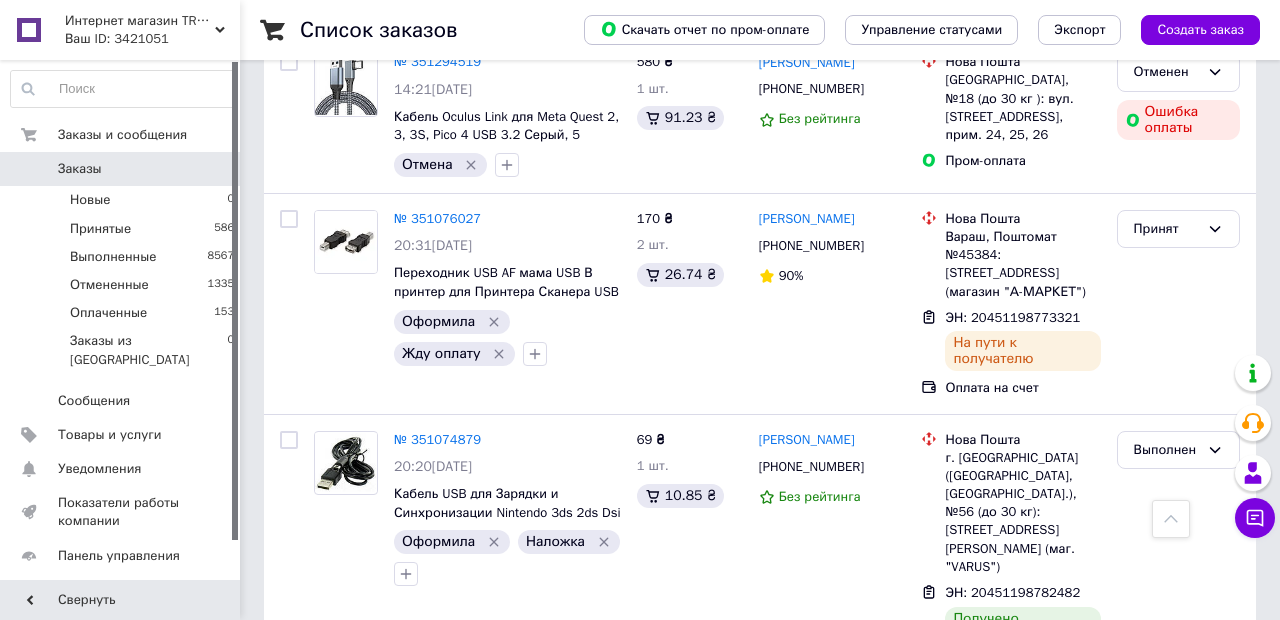 scroll, scrollTop: 1271, scrollLeft: 0, axis: vertical 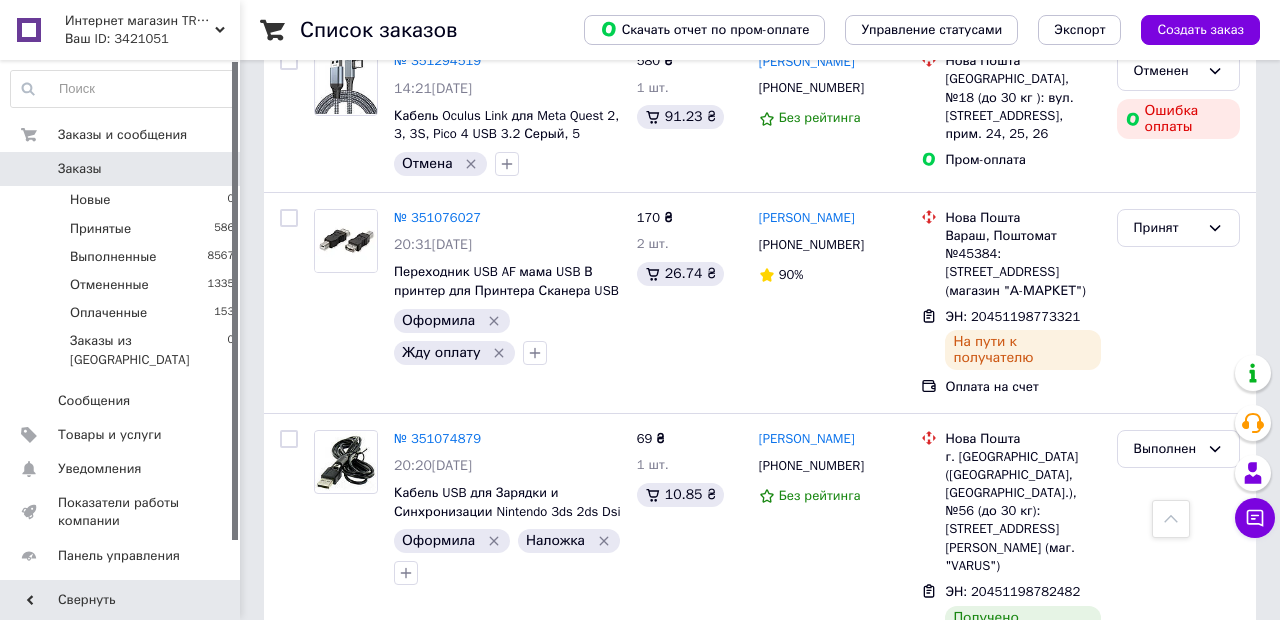 click 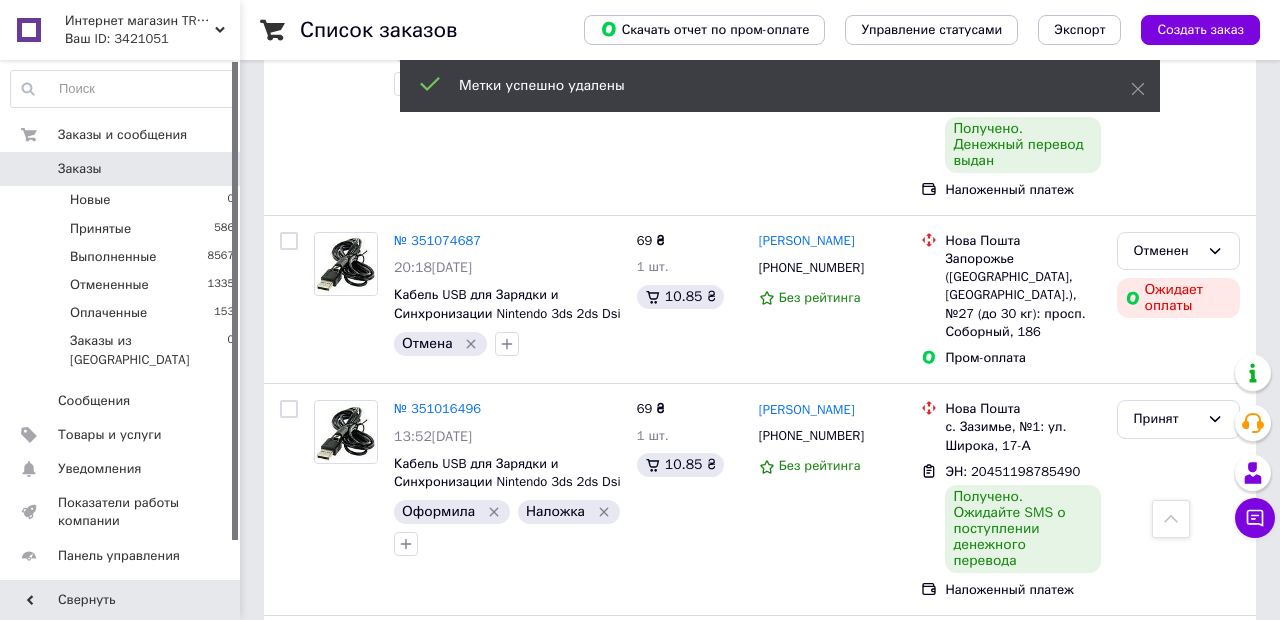 scroll, scrollTop: 1764, scrollLeft: 0, axis: vertical 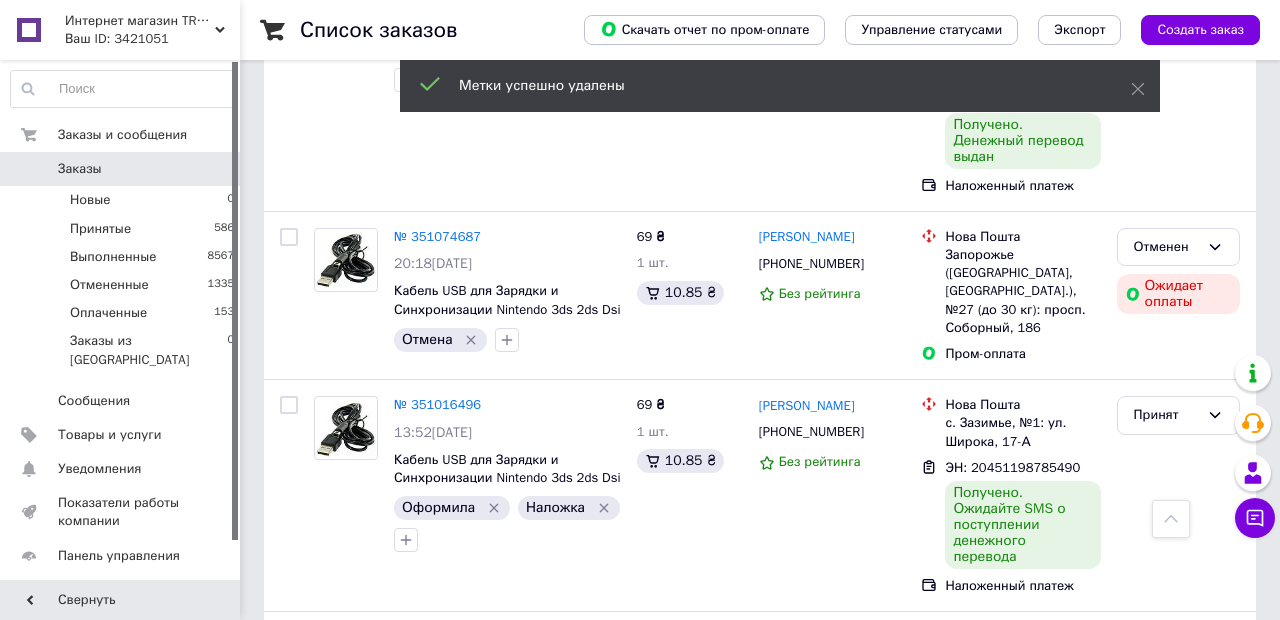 click 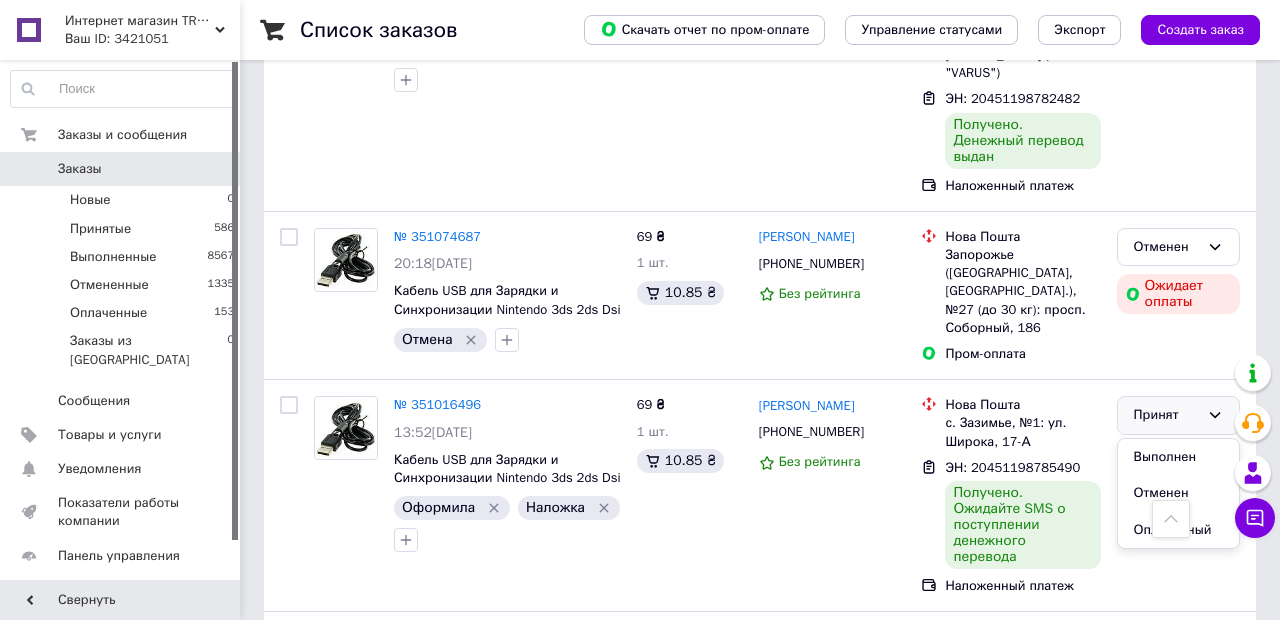 click on "Выполнен" at bounding box center (1178, 457) 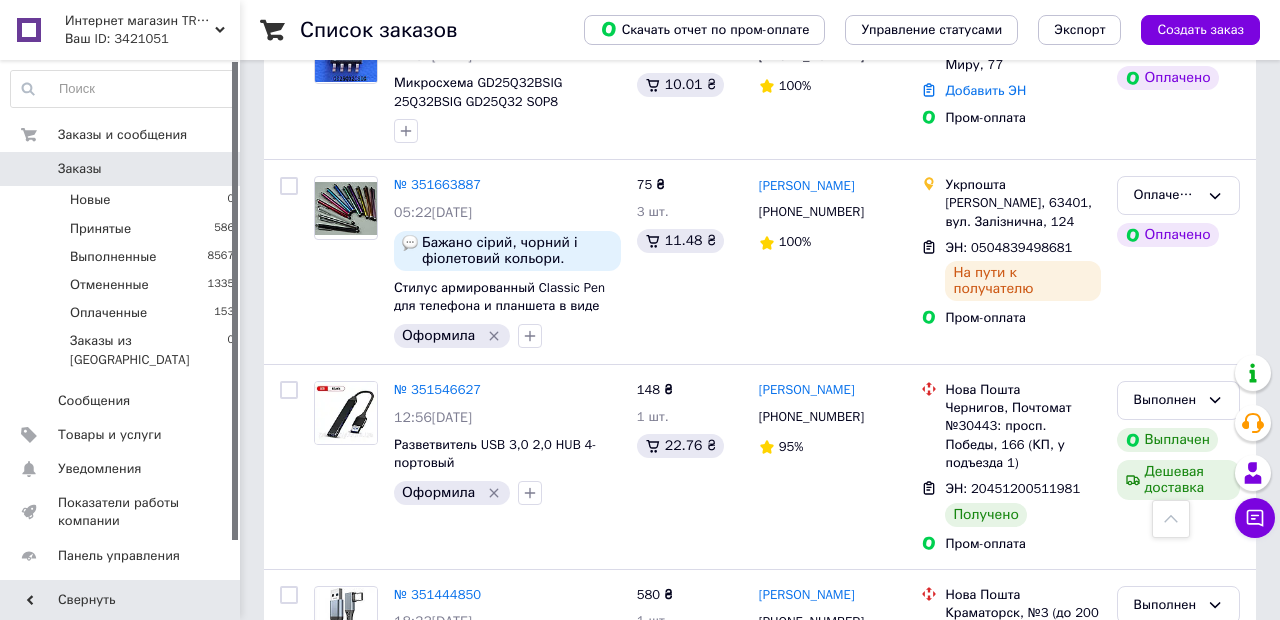scroll, scrollTop: 0, scrollLeft: 0, axis: both 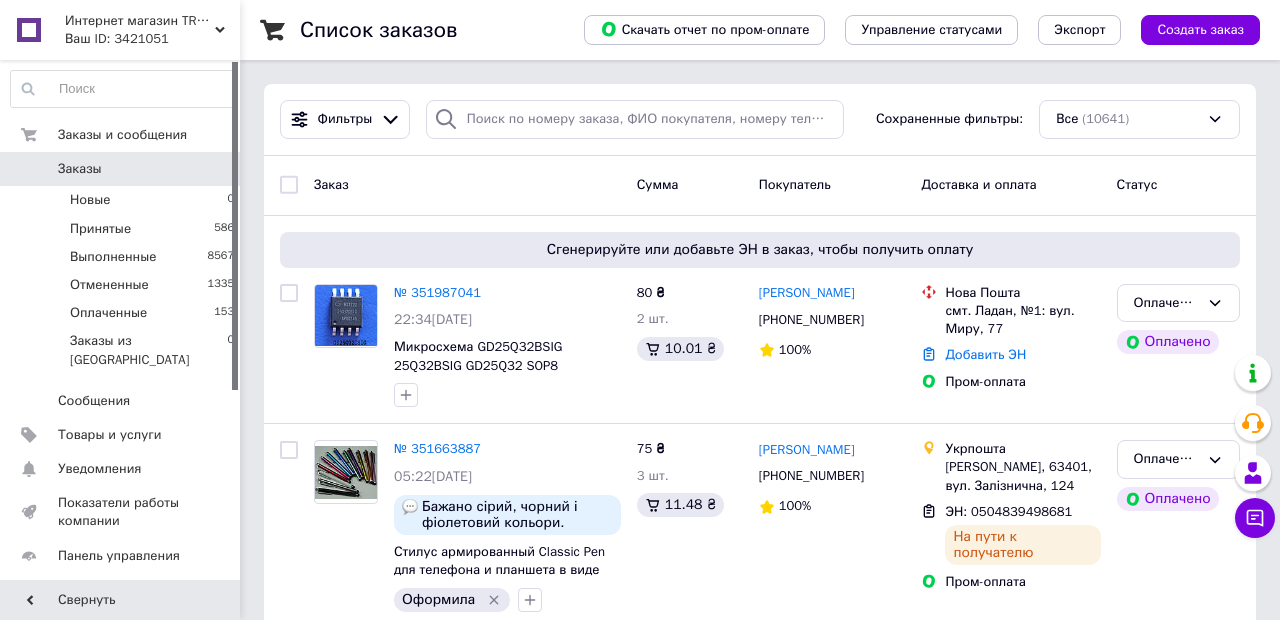 click on "Ваш ID: 3421051" at bounding box center (152, 39) 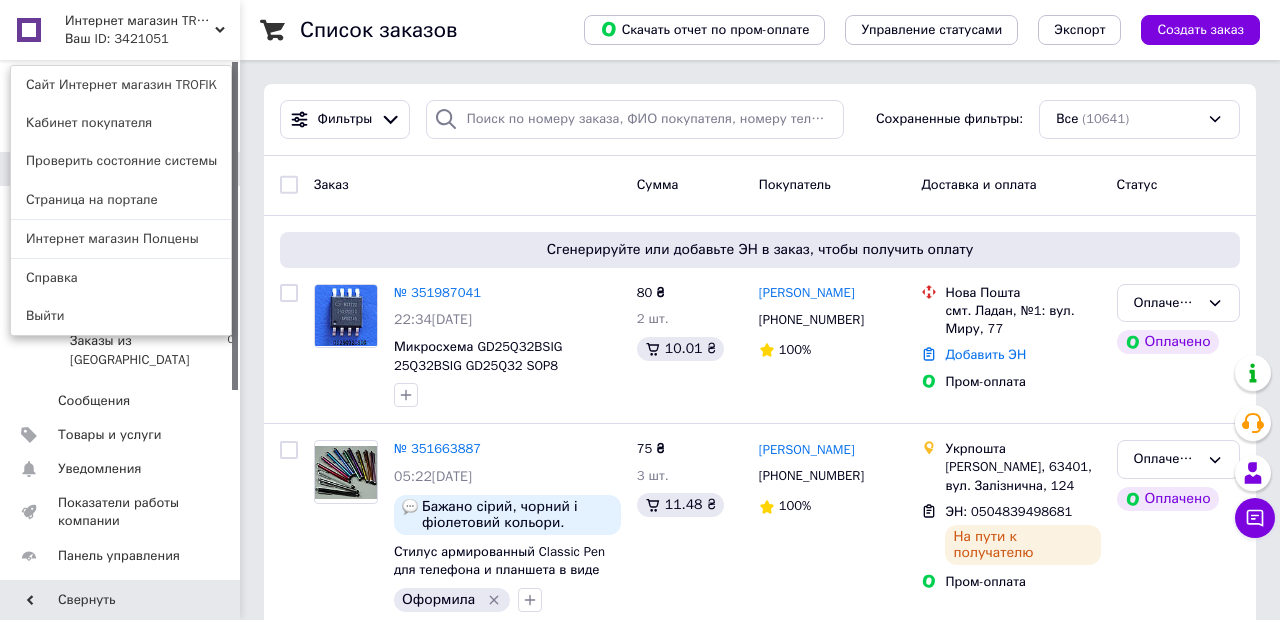 click on "Интернет магазин Полцены" at bounding box center [121, 239] 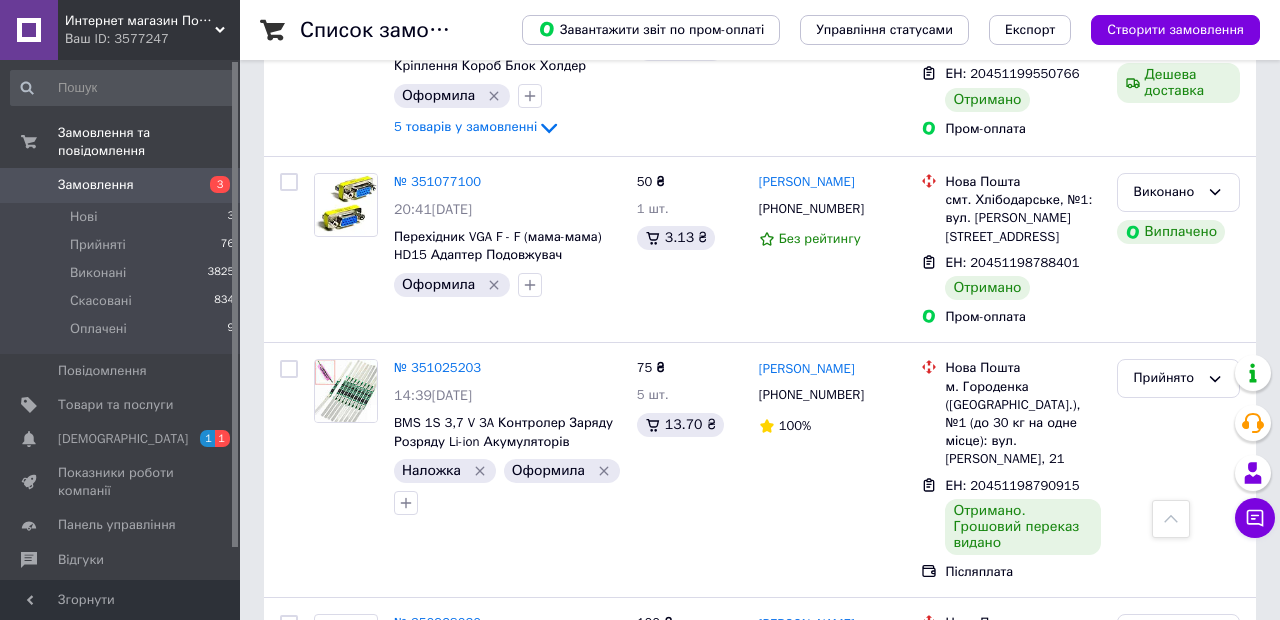 scroll, scrollTop: 1812, scrollLeft: 0, axis: vertical 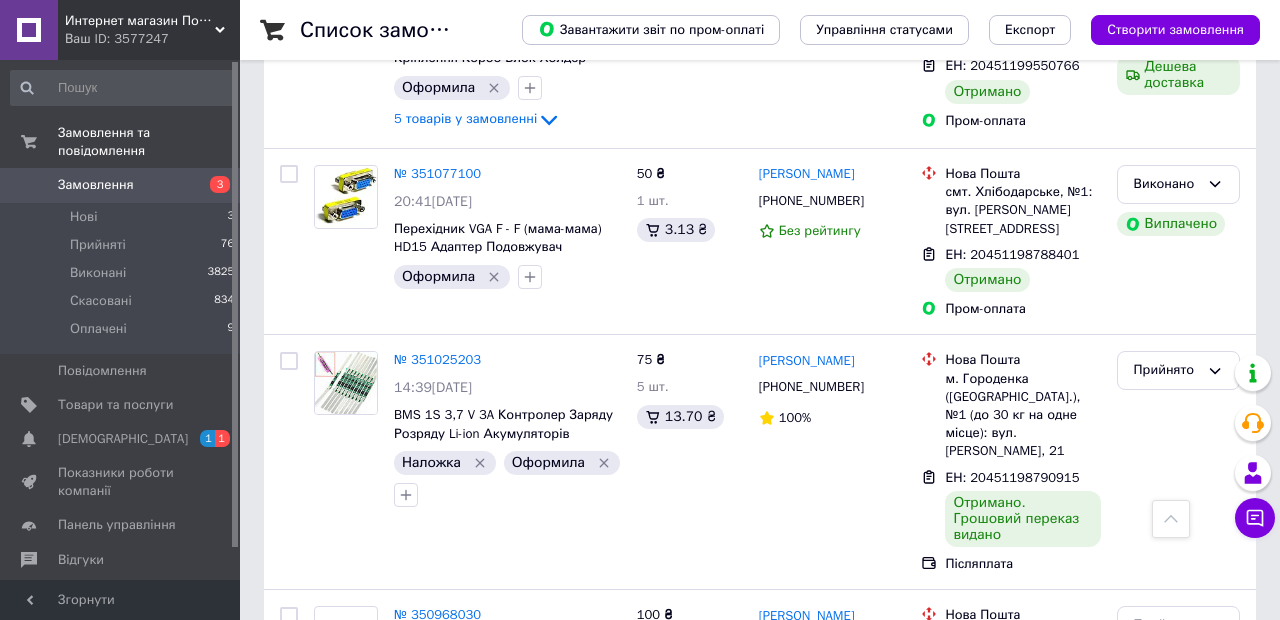 click 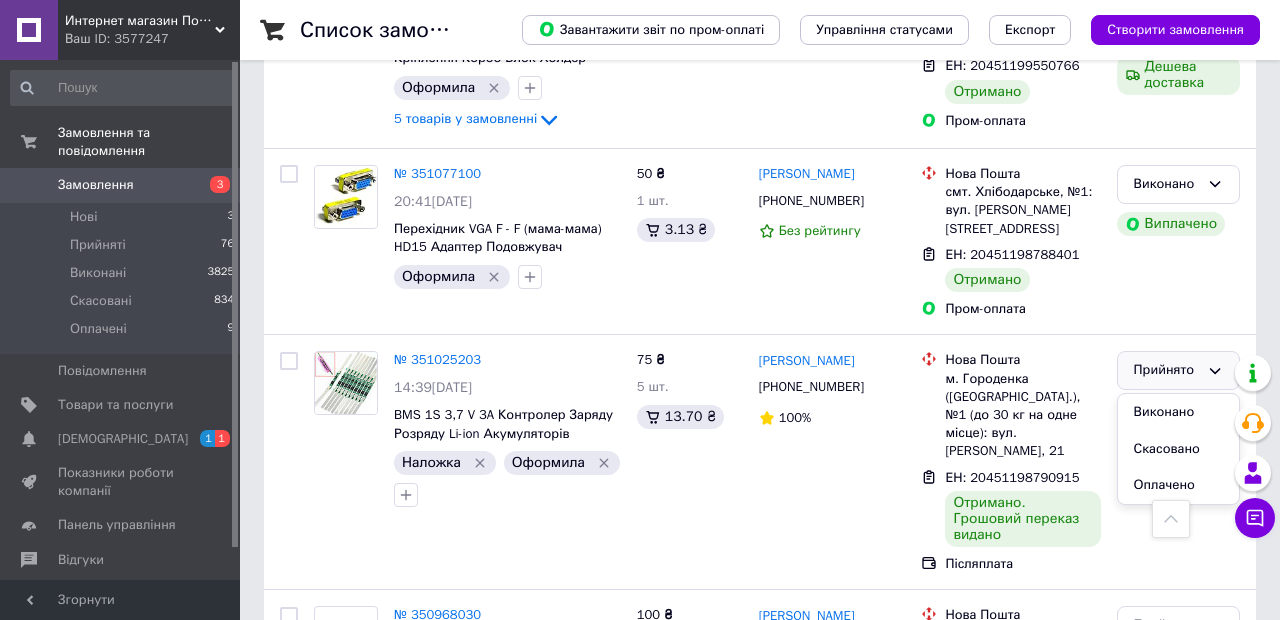 click on "Виконано" at bounding box center [1178, 412] 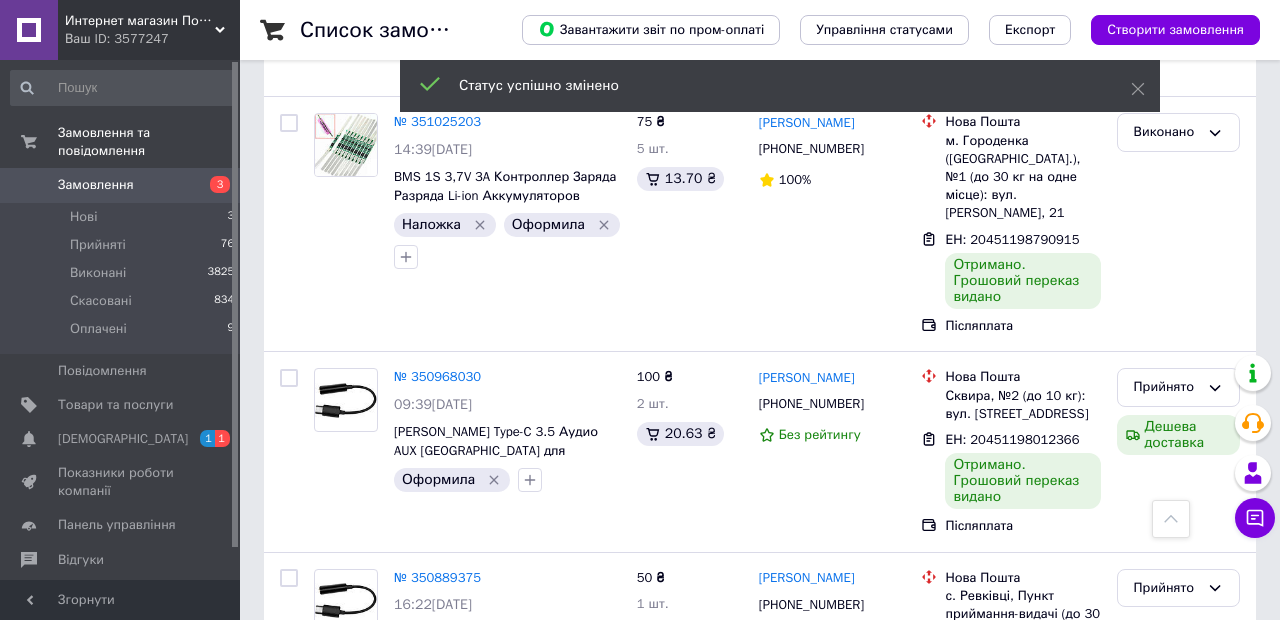 scroll, scrollTop: 2053, scrollLeft: 0, axis: vertical 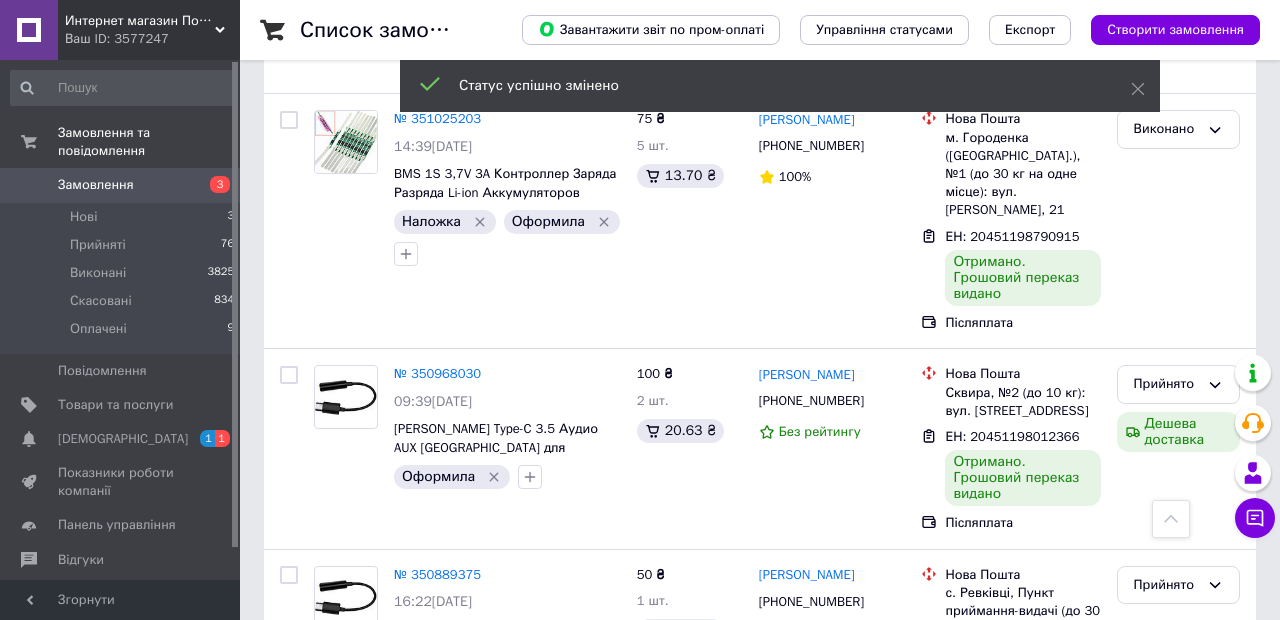 click 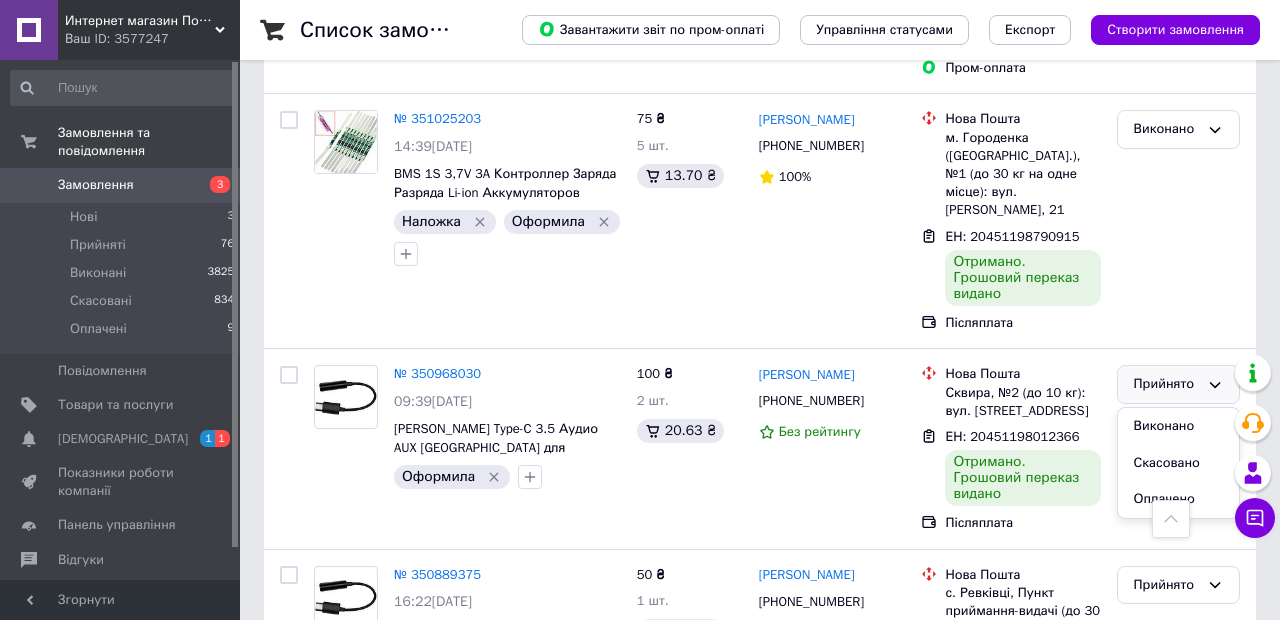 click on "Виконано" at bounding box center [1178, 426] 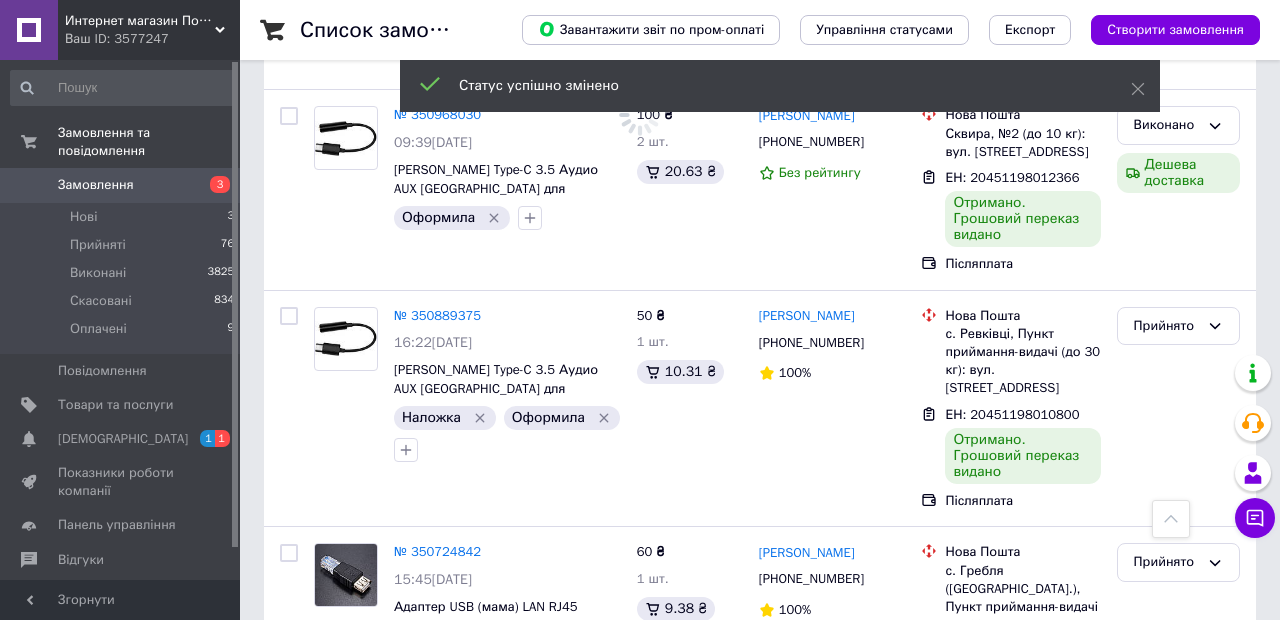 scroll, scrollTop: 2317, scrollLeft: 0, axis: vertical 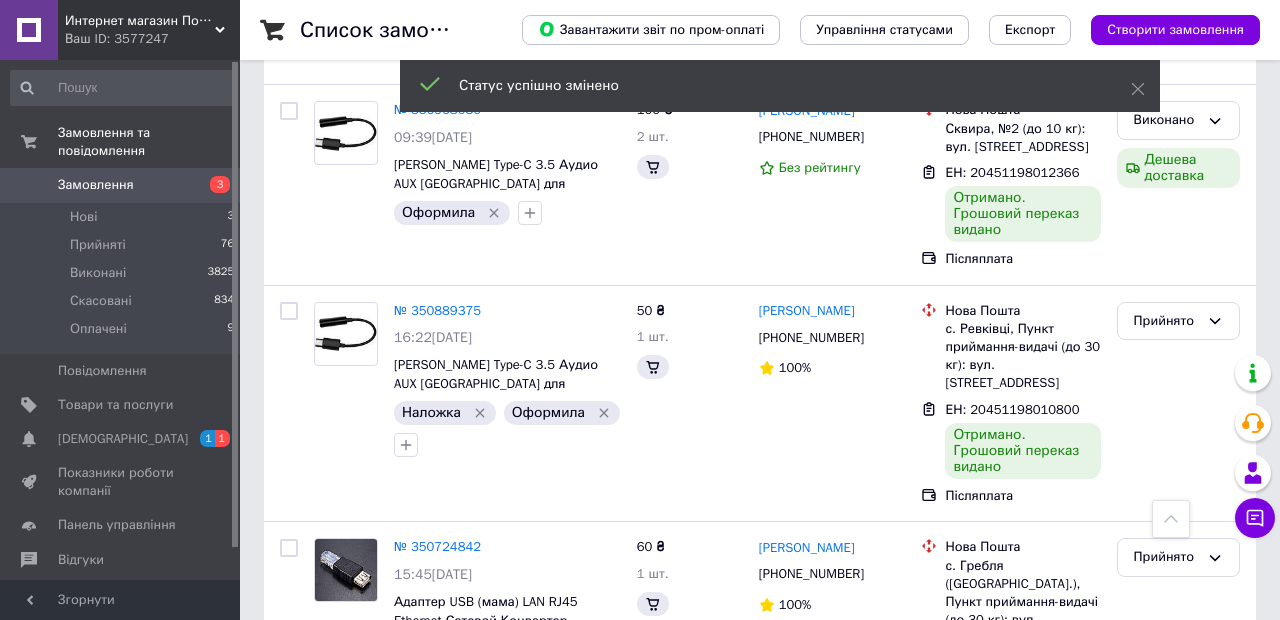 click 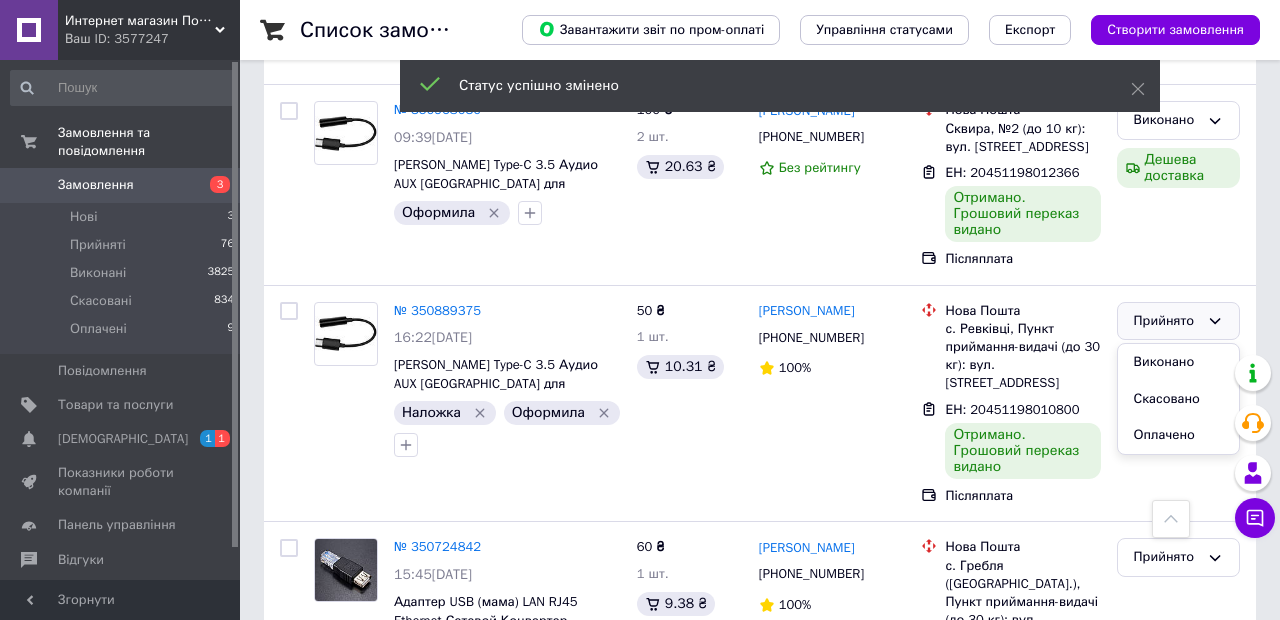 click on "Виконано" at bounding box center [1178, 362] 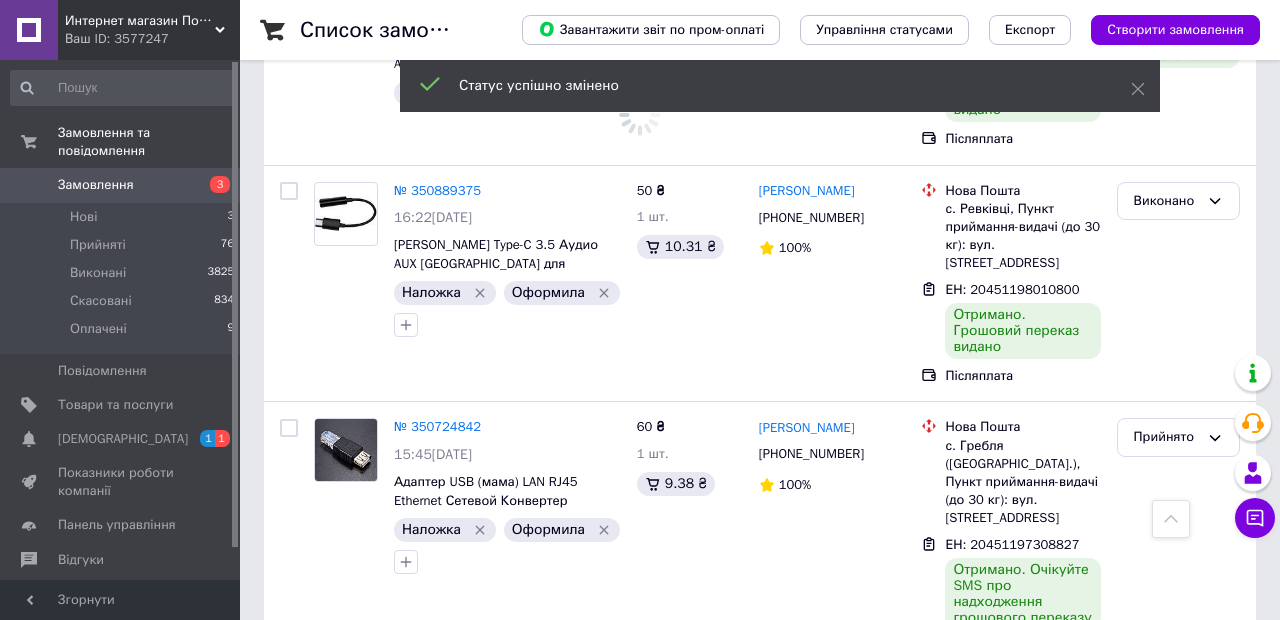 scroll, scrollTop: 2438, scrollLeft: 0, axis: vertical 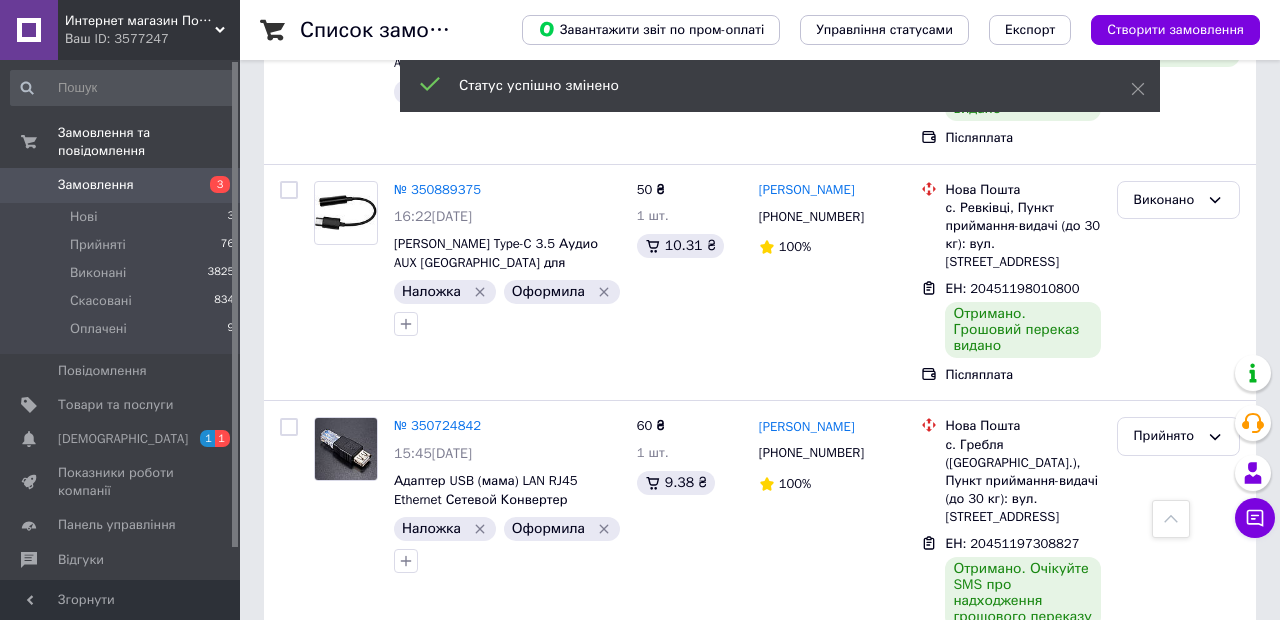 click 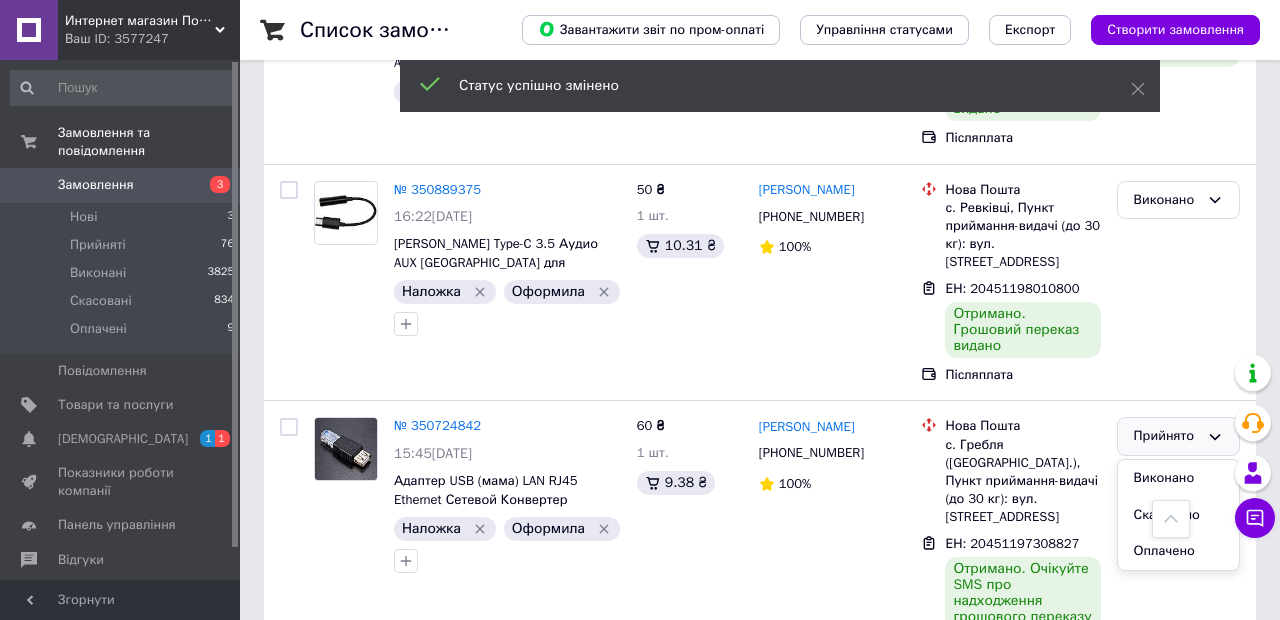click on "Виконано" at bounding box center [1178, 478] 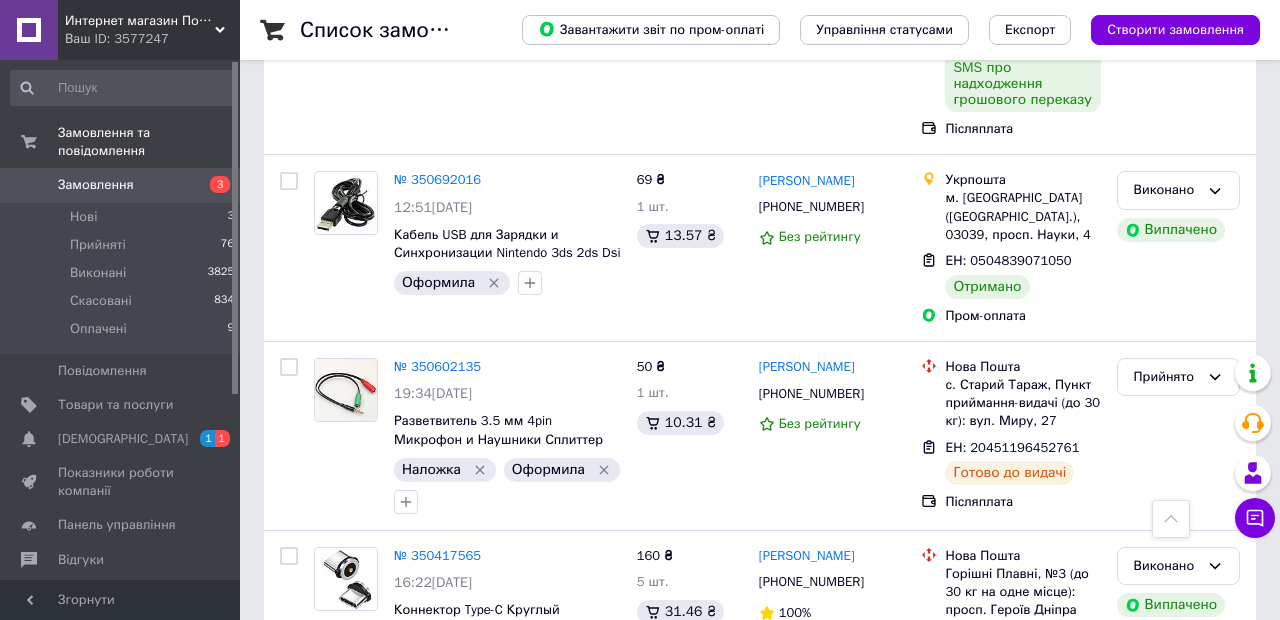 scroll, scrollTop: 2953, scrollLeft: 0, axis: vertical 